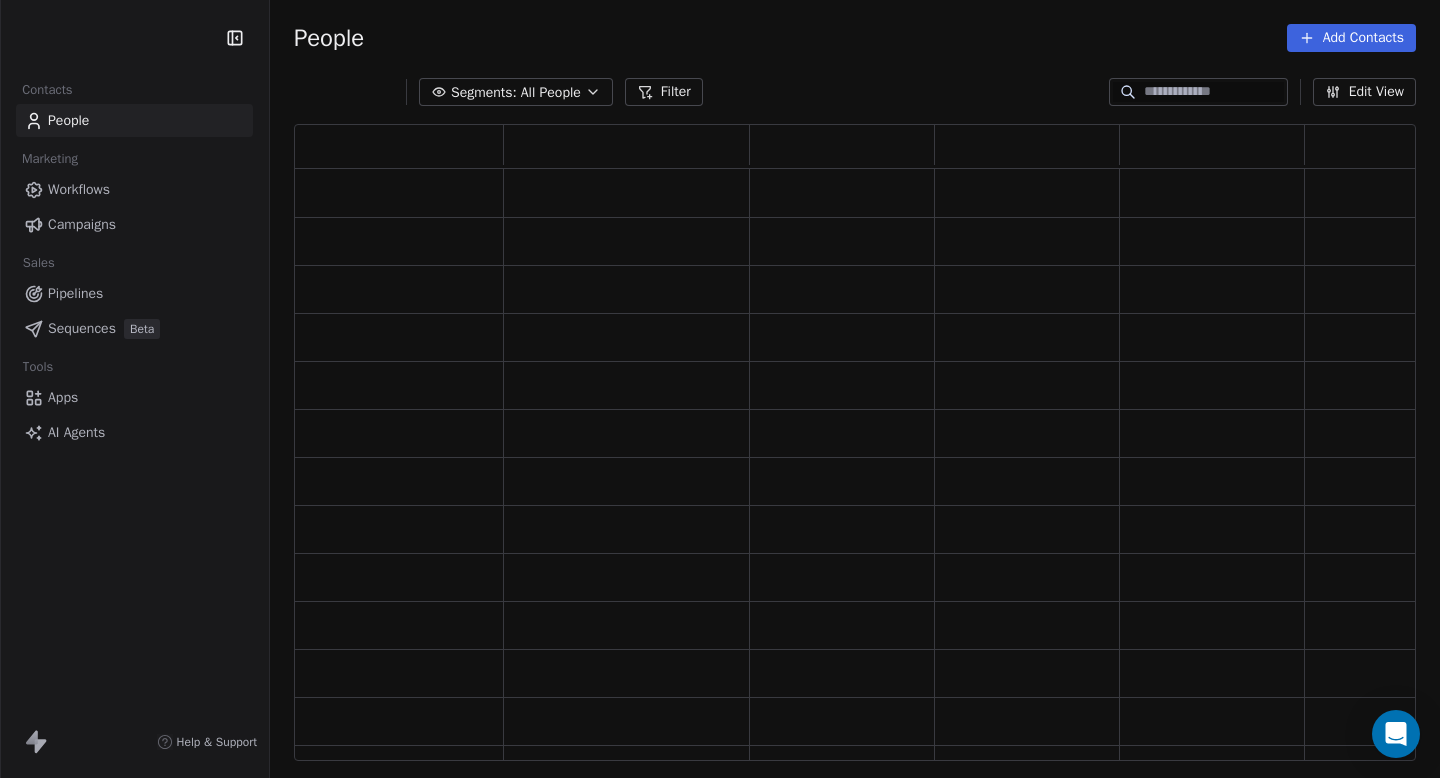 click on "Workflows" at bounding box center [79, 189] 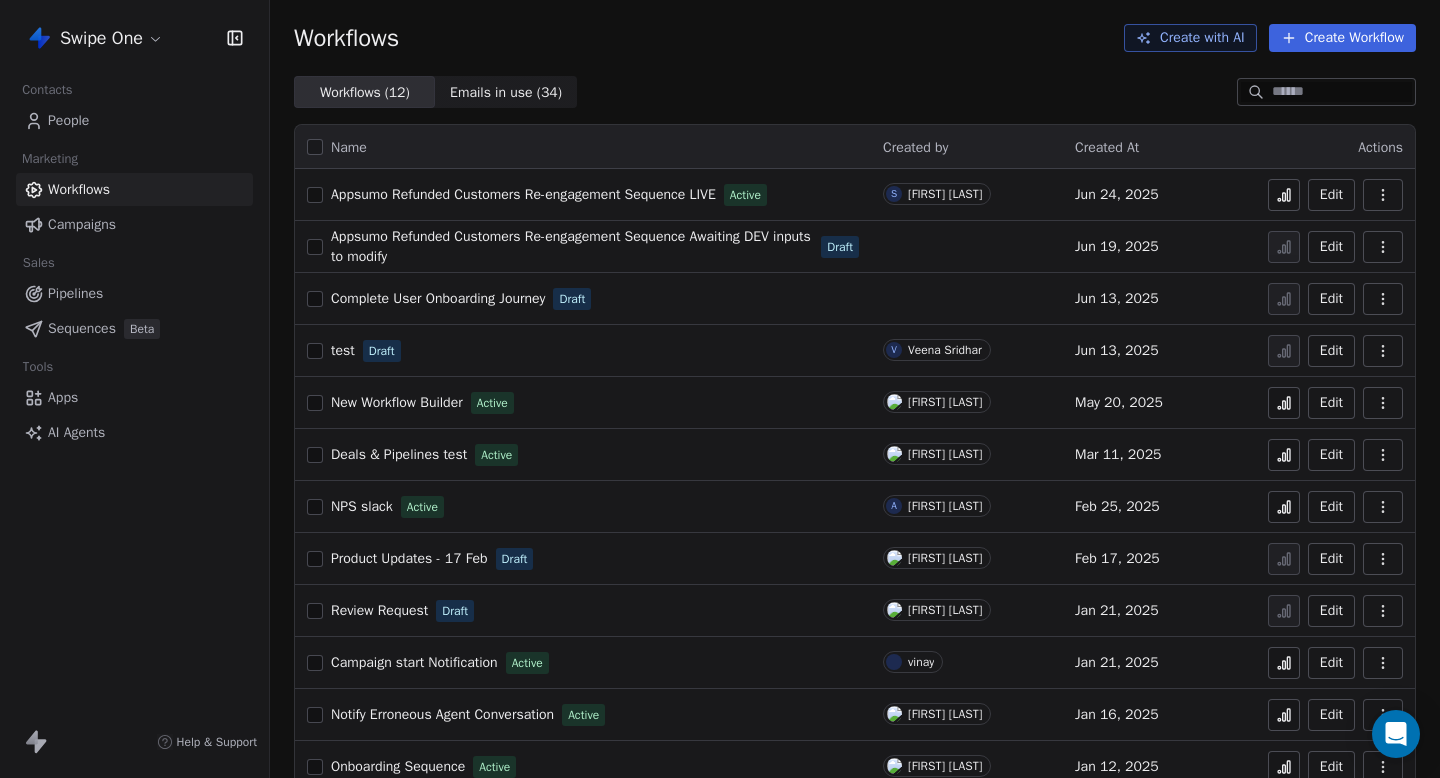 click 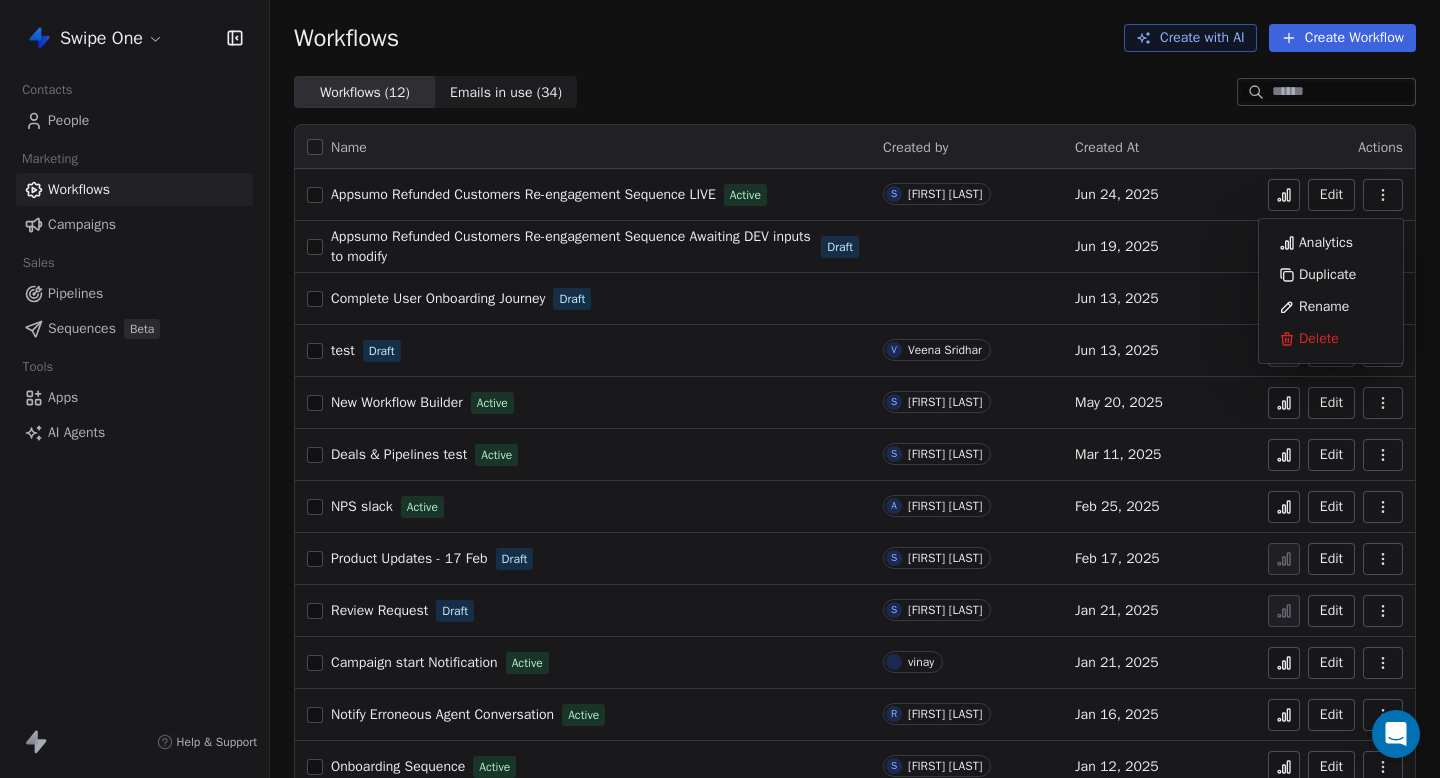 click on "Actions" at bounding box center [1335, 147] 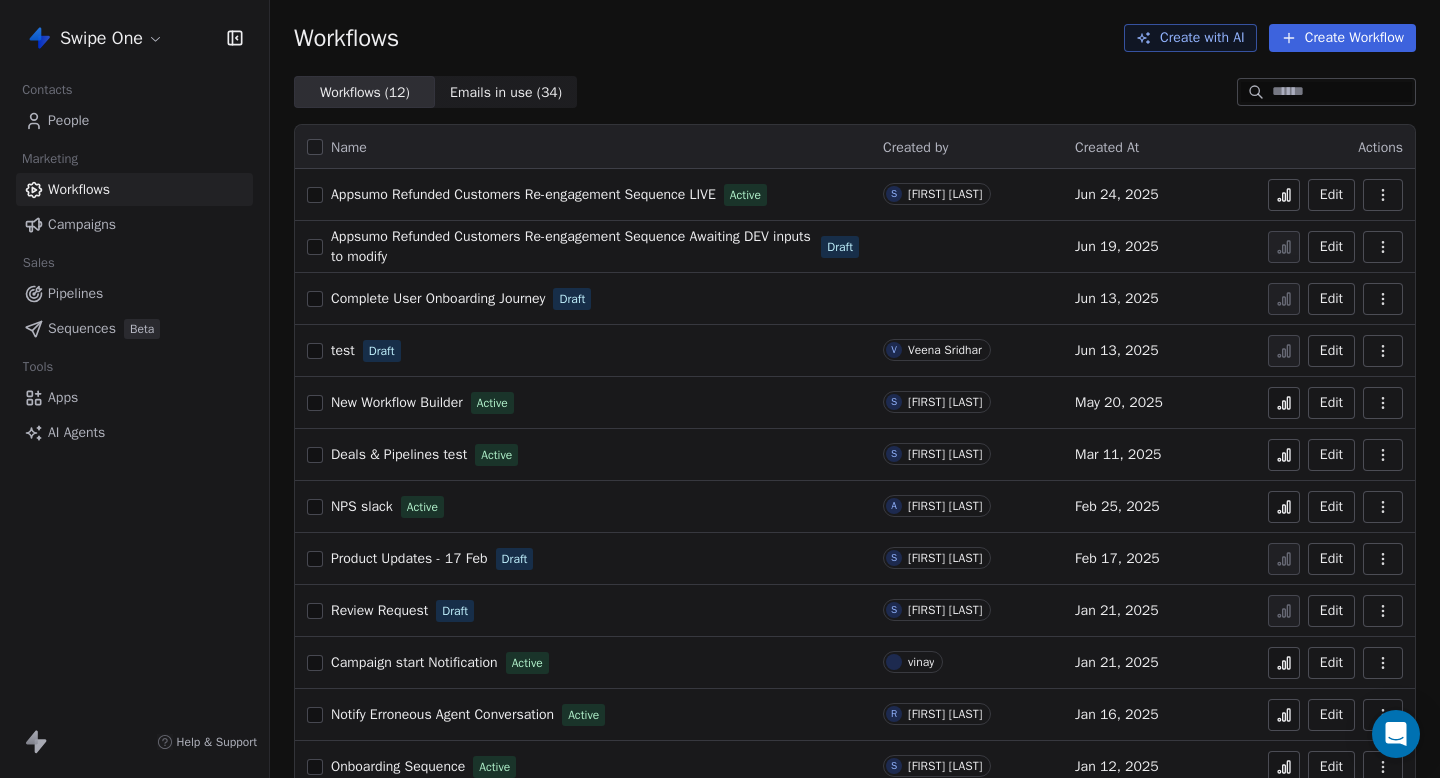 click on "Edit" at bounding box center (1331, 195) 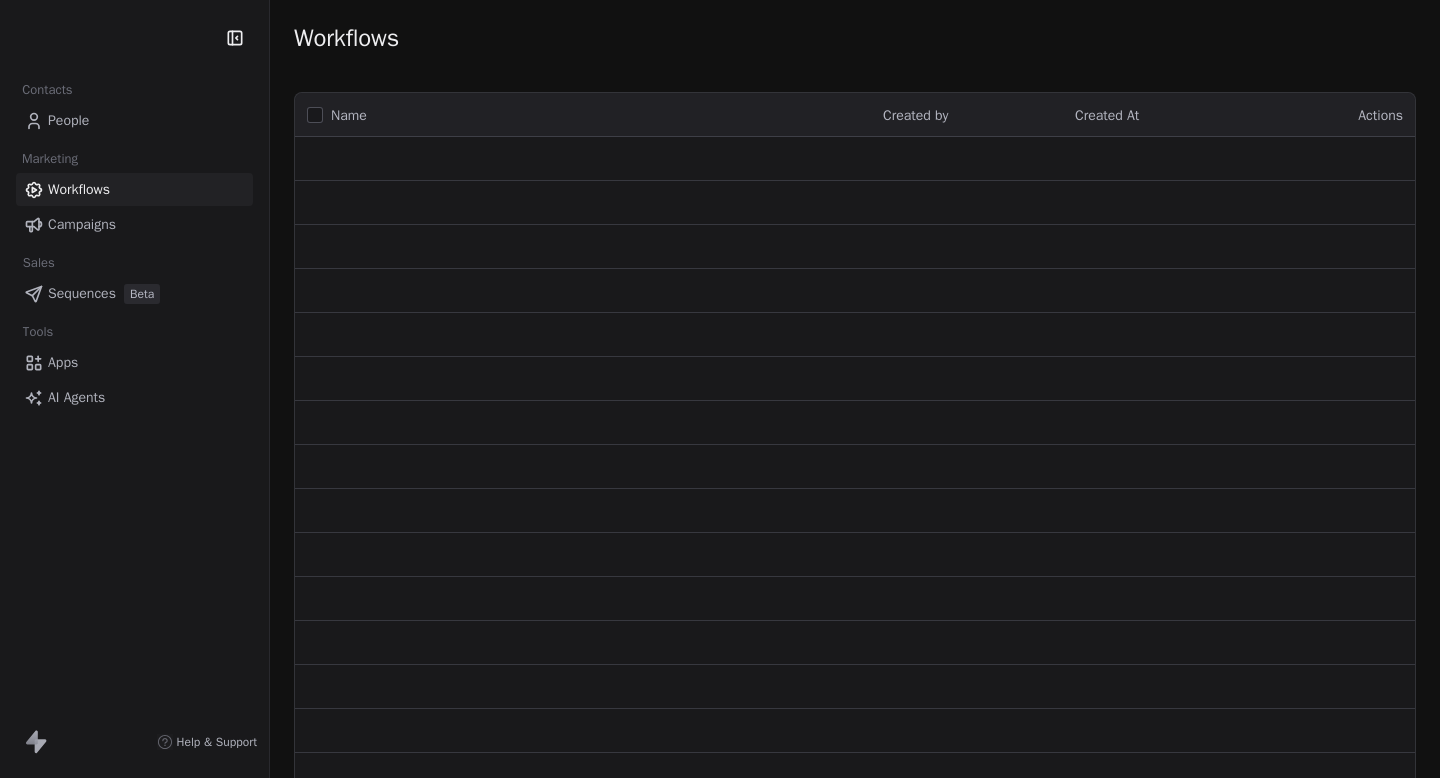 scroll, scrollTop: 0, scrollLeft: 0, axis: both 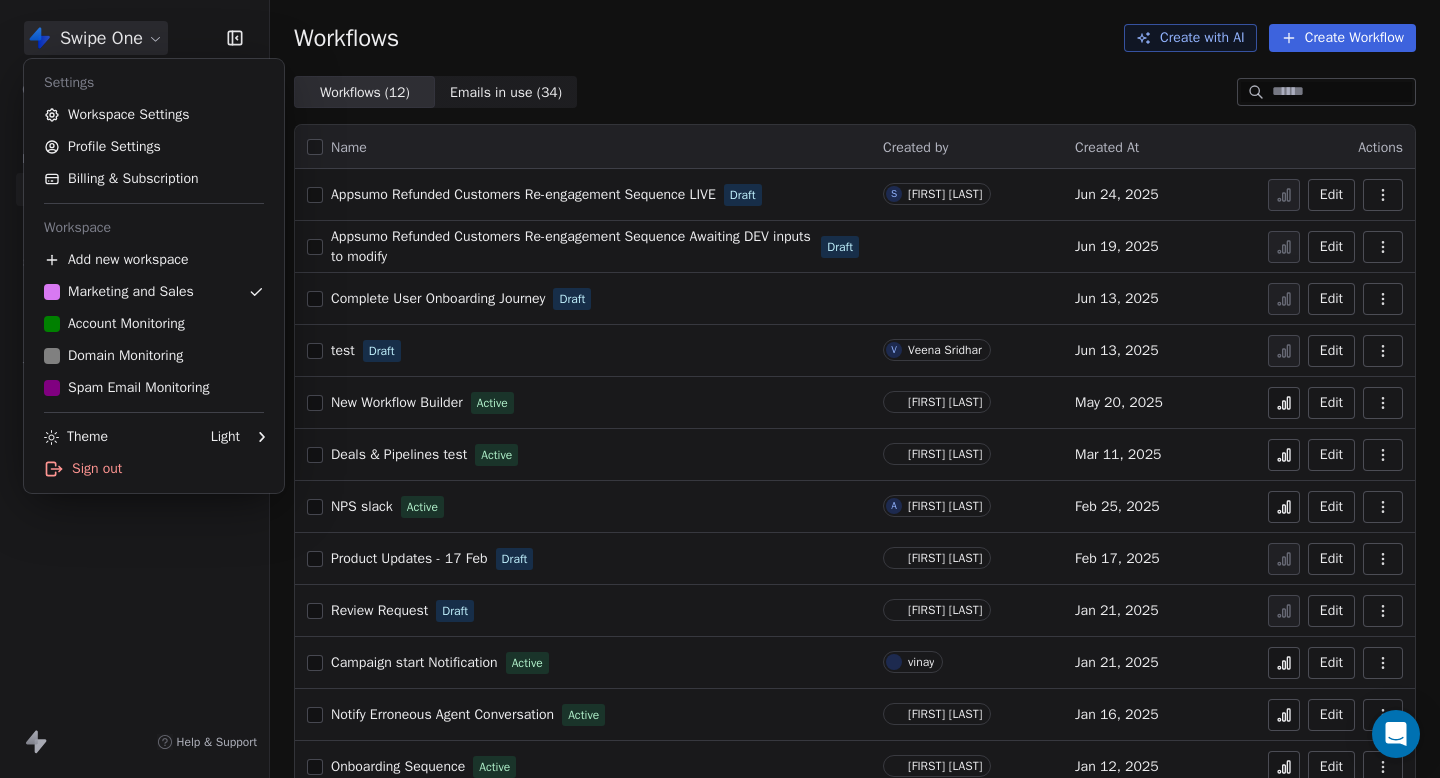 click on "Swipe One Contacts People Marketing Workflows Campaigns Sales Pipelines Sequences Beta Tools Apps AI Agents Help & Support Workflows Create with AI Create Workflow Workflows ( 12 ) Workflows ( 12 ) Emails in use ( 34 ) Emails in use ( 34 ) Name Created by Created At Actions Appsumo Refunded Customers Re-engagement Sequence LIVE Draft S [LAST] [FIRST] Jun 24, 2025 Edit Appsumo Refunded Customers Re-engagement Sequence Awaiting DEV inputs to modify Draft Jun 19, 2025 Edit Complete User Onboarding Journey Draft Jun 13, 2025 Edit test Draft V [LAST] [FIRST] Jun 13, 2025 Edit New Workflow Builder Active [LAST] [FIRST] May 20, 2025 Edit Deals & Pipelines test Active [LAST] [FIRST] Mar 11, 2025 Edit NPS slack Active A [LAST] [FIRST] Feb 25, 2025 Edit Product Updates - 17 Feb Draft [LAST] [FIRST] Feb 17, 2025 Edit Review Request Draft [LAST] [FIRST] Jan 21, 2025 Edit Campaign start Notification Active vinay Jan 21, 2025 Edit Notify Erroneous Agent Conversation Active [LAST] [FIRST] Edit" at bounding box center (720, 389) 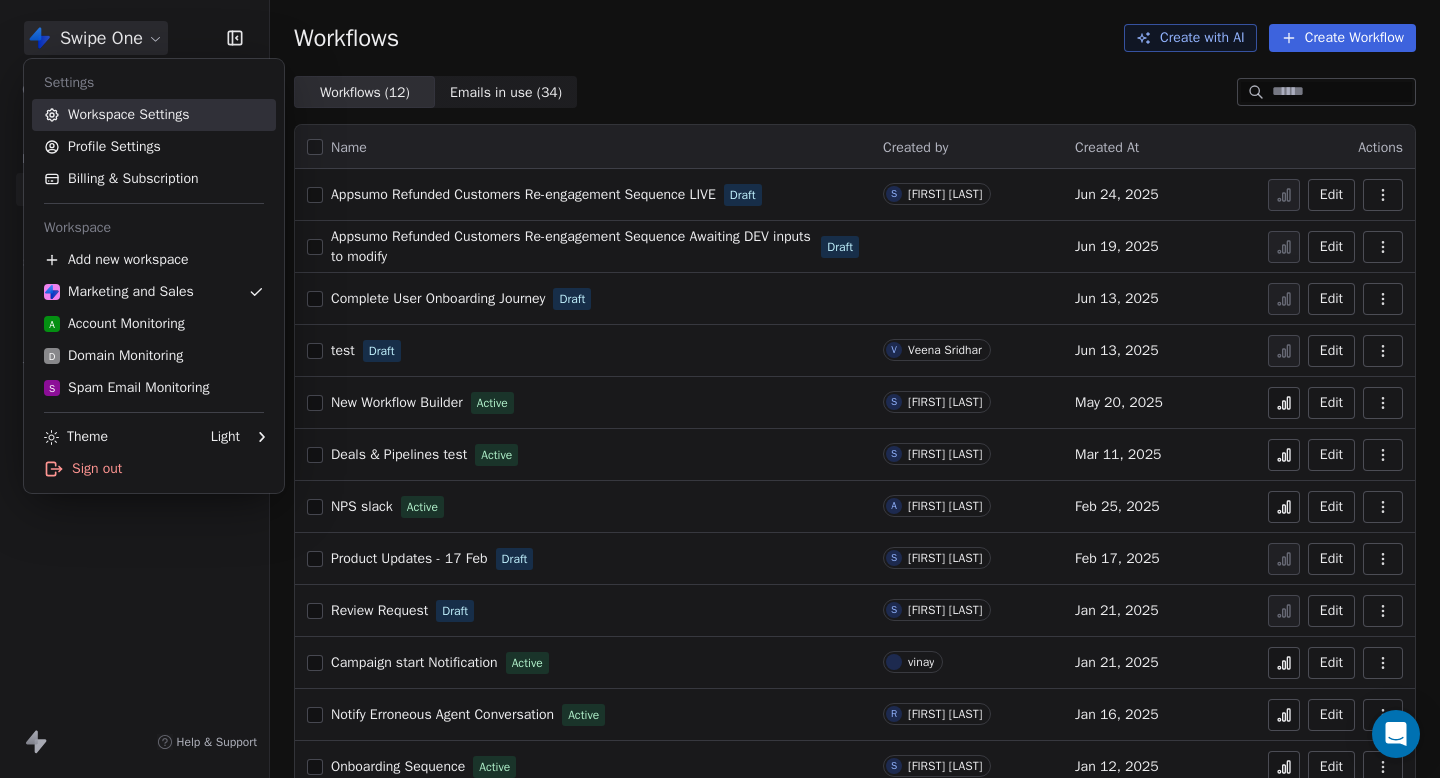 click on "Workspace Settings" at bounding box center [154, 115] 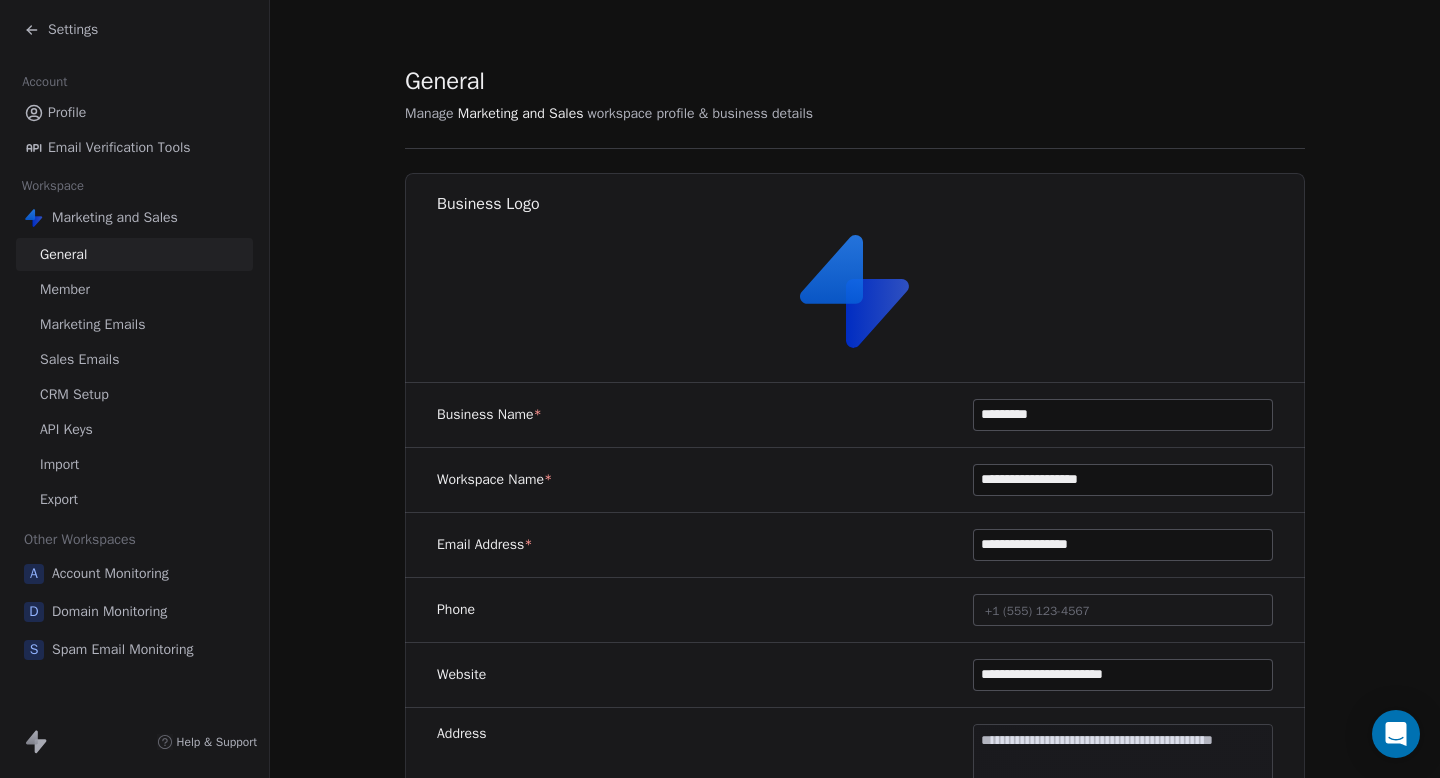 click on "**********" at bounding box center [855, 857] 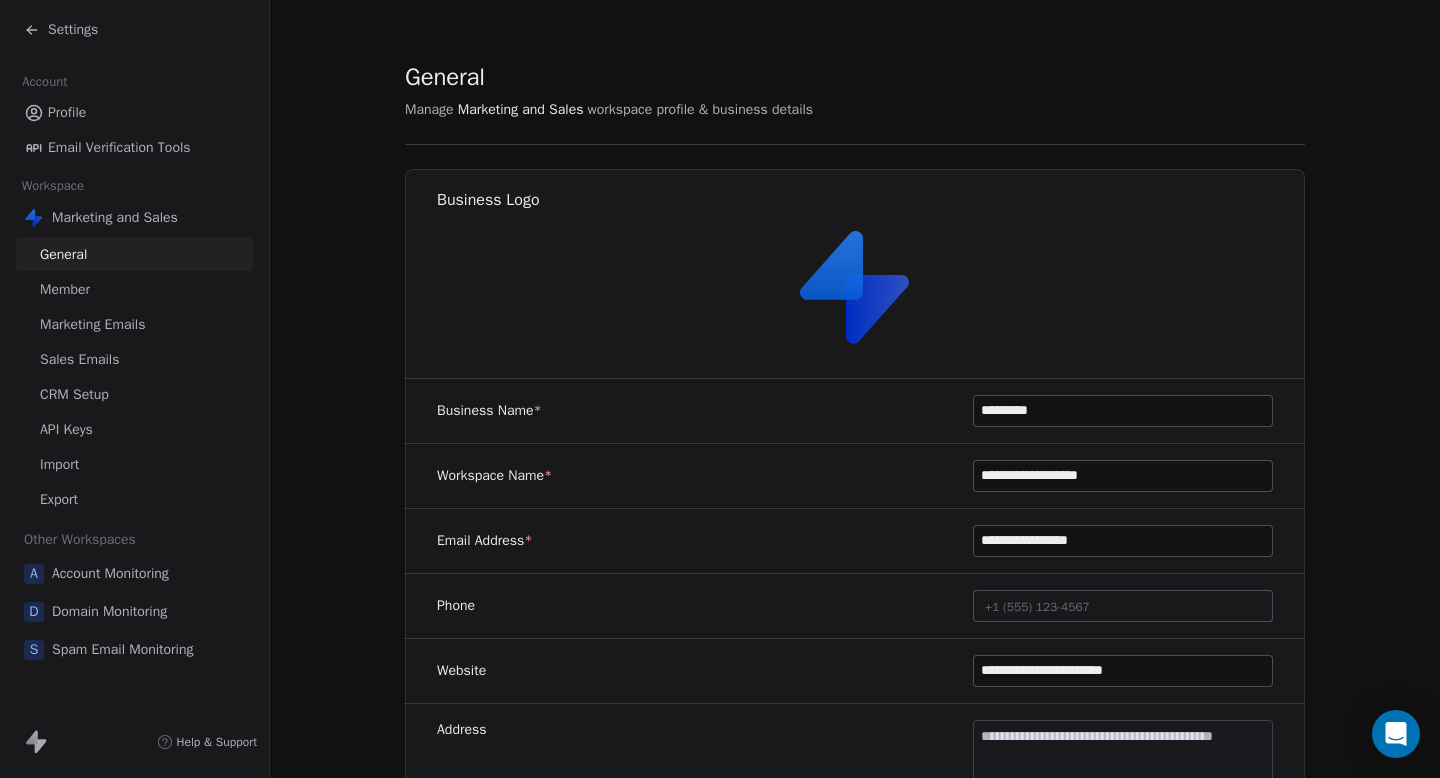scroll, scrollTop: 0, scrollLeft: 0, axis: both 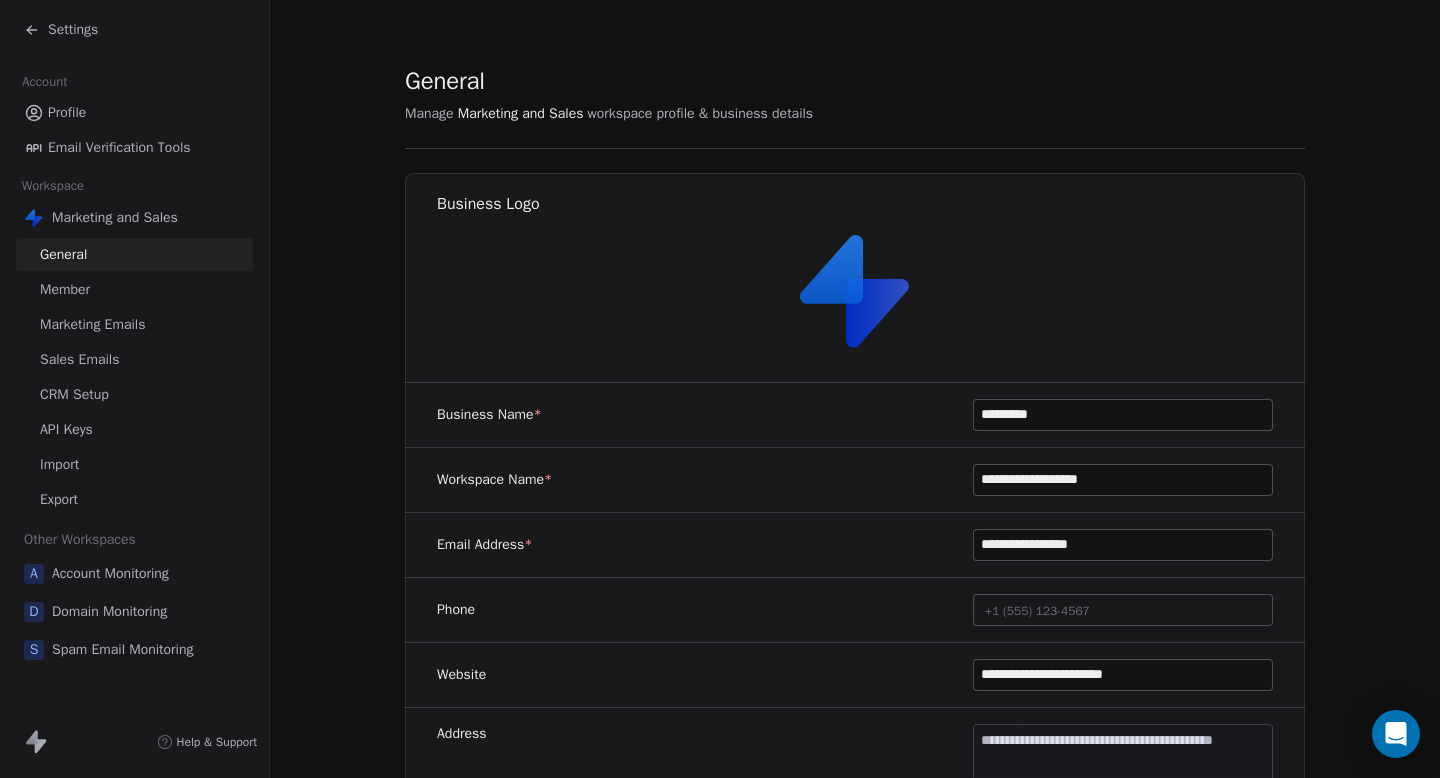 click on "Settings" at bounding box center (73, 30) 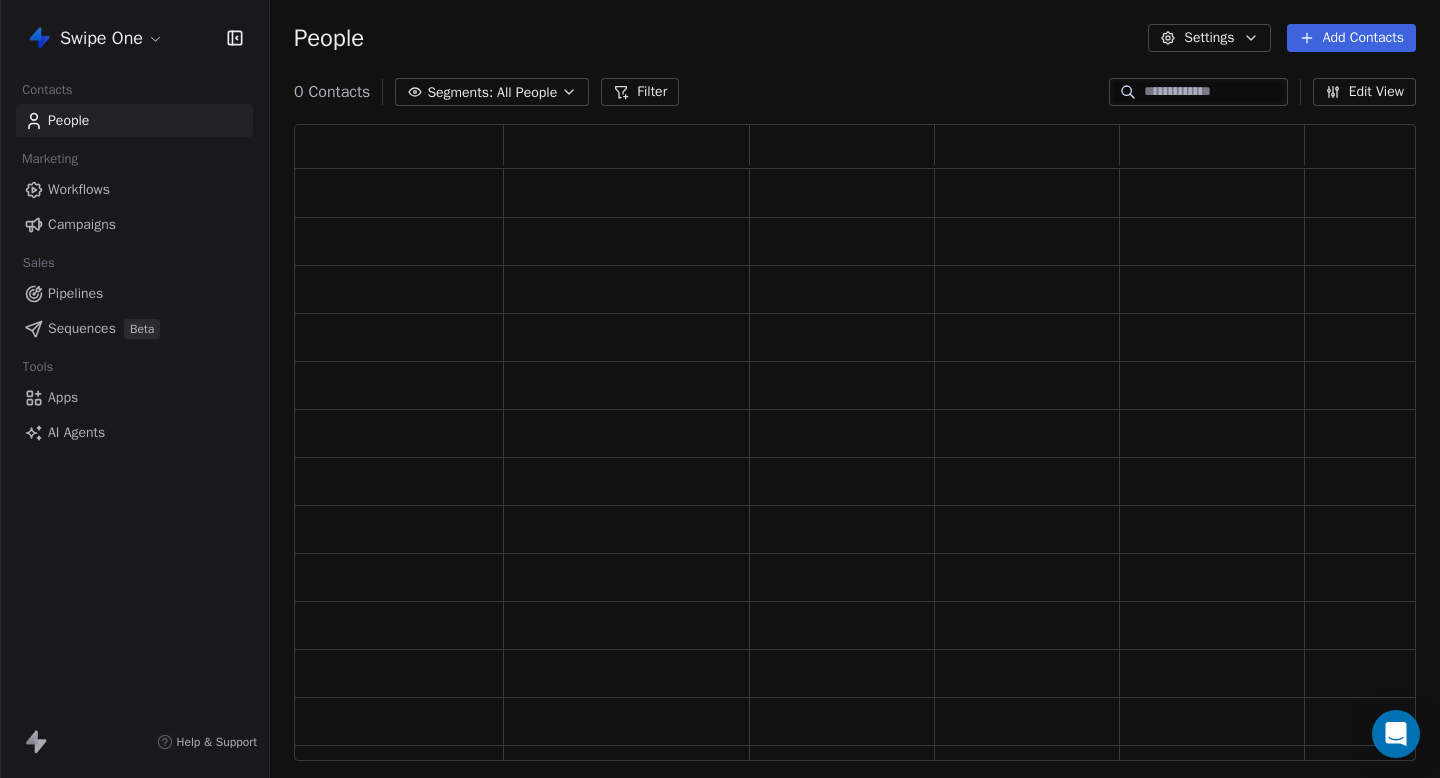 scroll, scrollTop: 1, scrollLeft: 1, axis: both 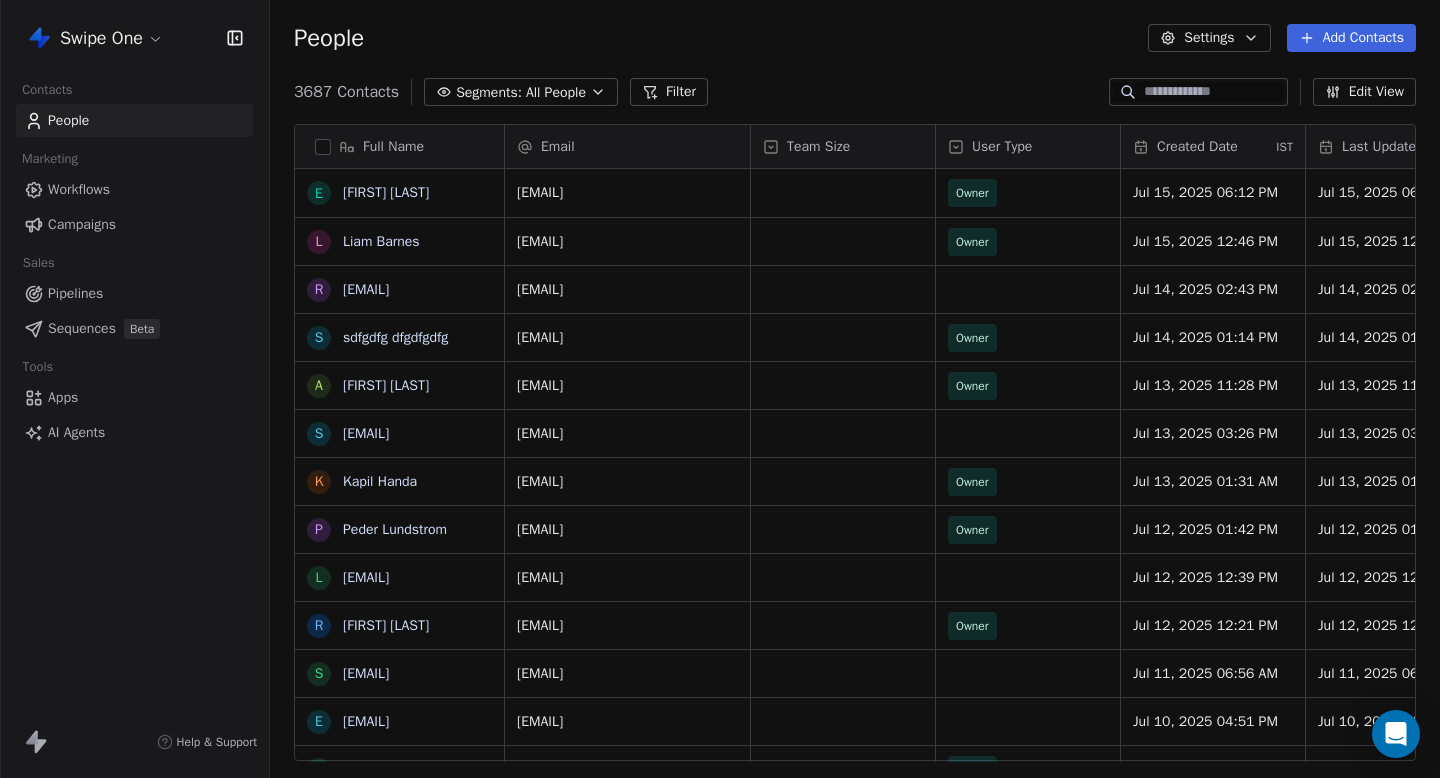 click on "Workflows" at bounding box center (79, 189) 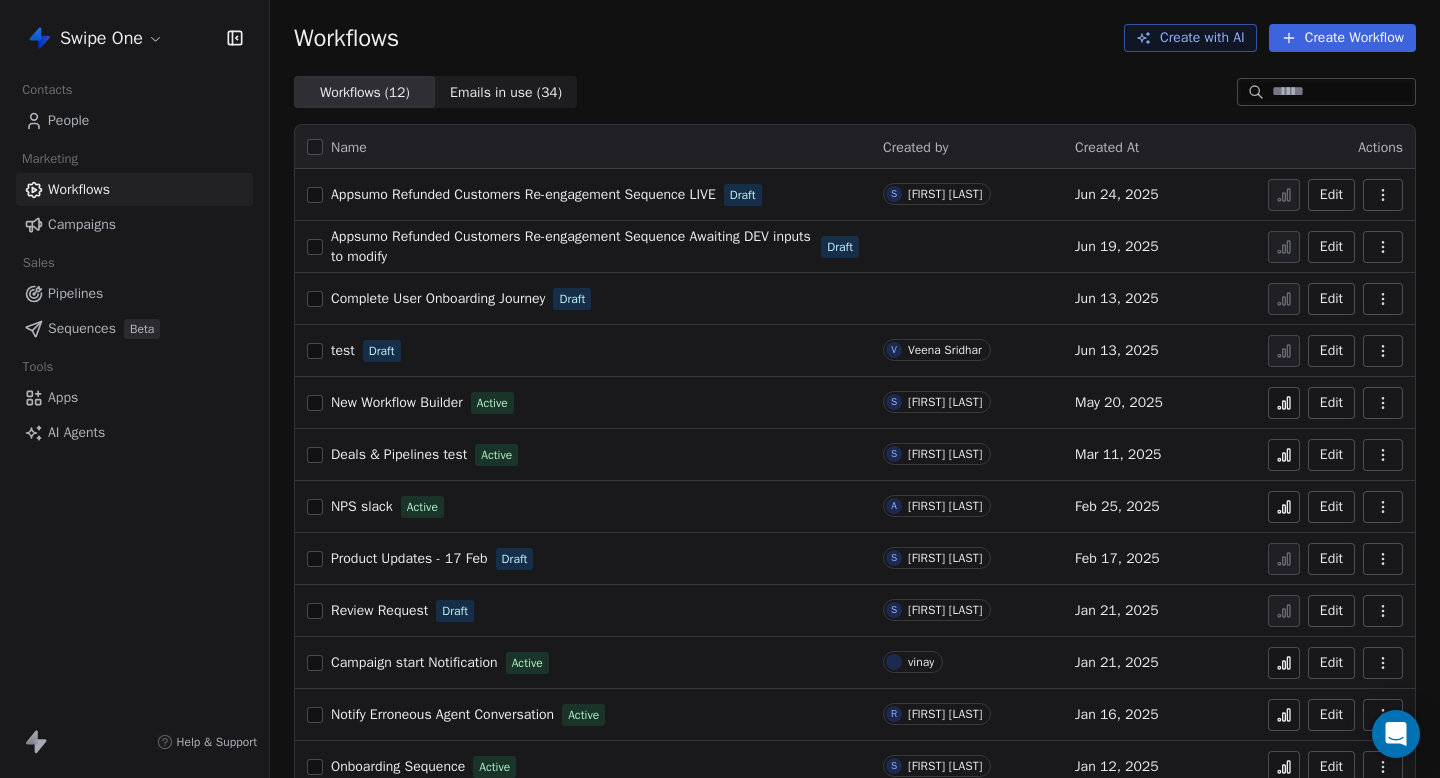 click on "Appsumo Refunded Customers Re-engagement Sequence LIVE" at bounding box center [523, 194] 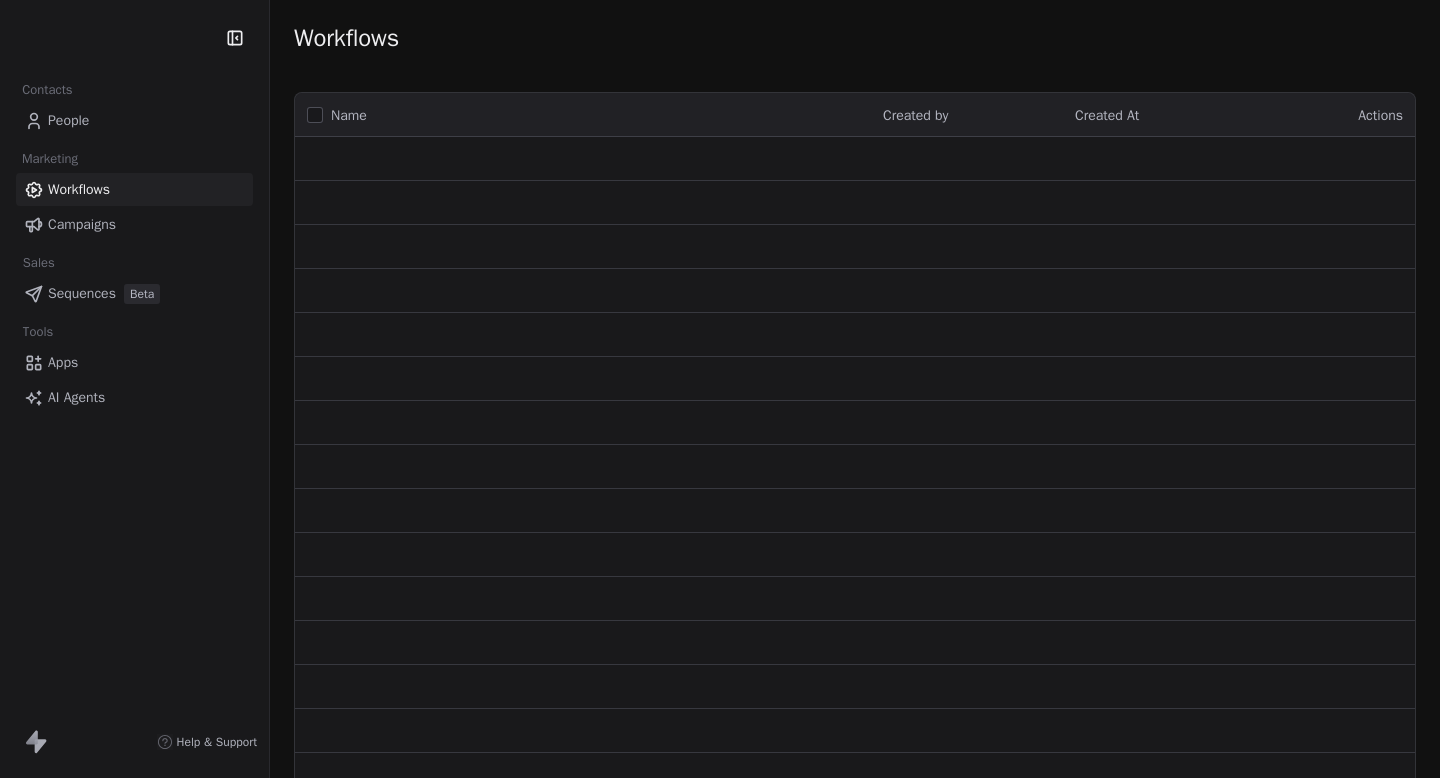 scroll, scrollTop: 0, scrollLeft: 0, axis: both 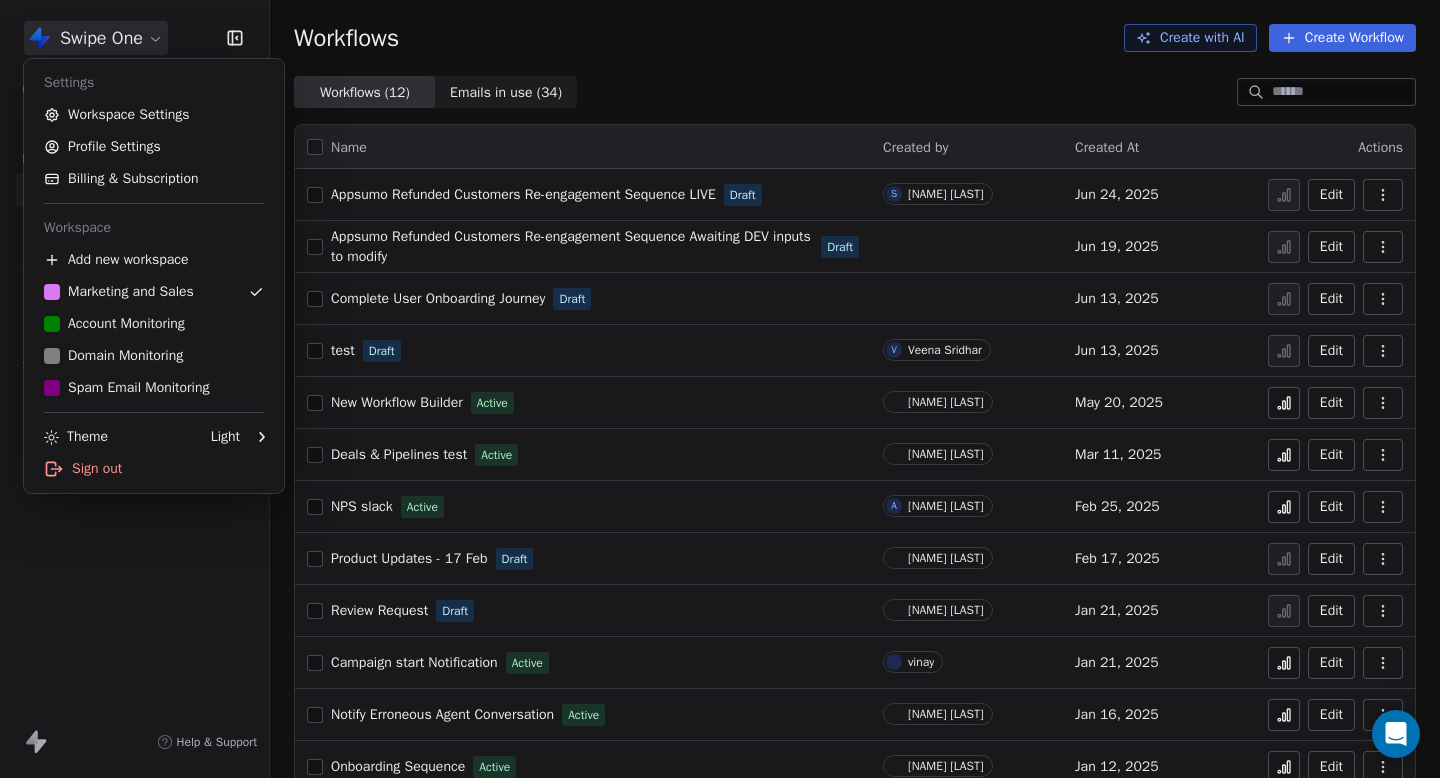 click on "Swipe One Contacts People Marketing Workflows Campaigns Sales Pipelines Sequences Beta Tools Apps AI Agents Help & Support Workflows Create with AI Create Workflow Workflows ( 12 ) Workflows ( 12 ) Emails in use ( 34 ) Emails in use ( 34 ) Name Created by Created At Actions Appsumo Refunded Customers Re-engagement Sequence LIVE Draft S [LAST] [FIRST] Jun 24, 2025 Edit Appsumo Refunded Customers Re-engagement Sequence Awaiting DEV inputs to modify Draft Jun 19, 2025 Edit Complete User Onboarding Journey Draft Jun 13, 2025 Edit test Draft V [LAST] [FIRST] Jun 13, 2025 Edit New Workflow Builder Active [LAST] [FIRST] May 20, 2025 Edit Deals & Pipelines test Active [LAST] [FIRST] Mar 11, 2025 Edit NPS slack Active A [LAST] [FIRST] Feb 25, 2025 Edit Product Updates - 17 Feb Draft [LAST] [FIRST] Feb 17, 2025 Edit Review Request Draft [LAST] [FIRST] Jan 21, 2025 Edit Campaign start Notification Active vinay Jan 21, 2025 Edit Notify Erroneous Agent Conversation Active [LAST] [FIRST] Edit" at bounding box center [720, 389] 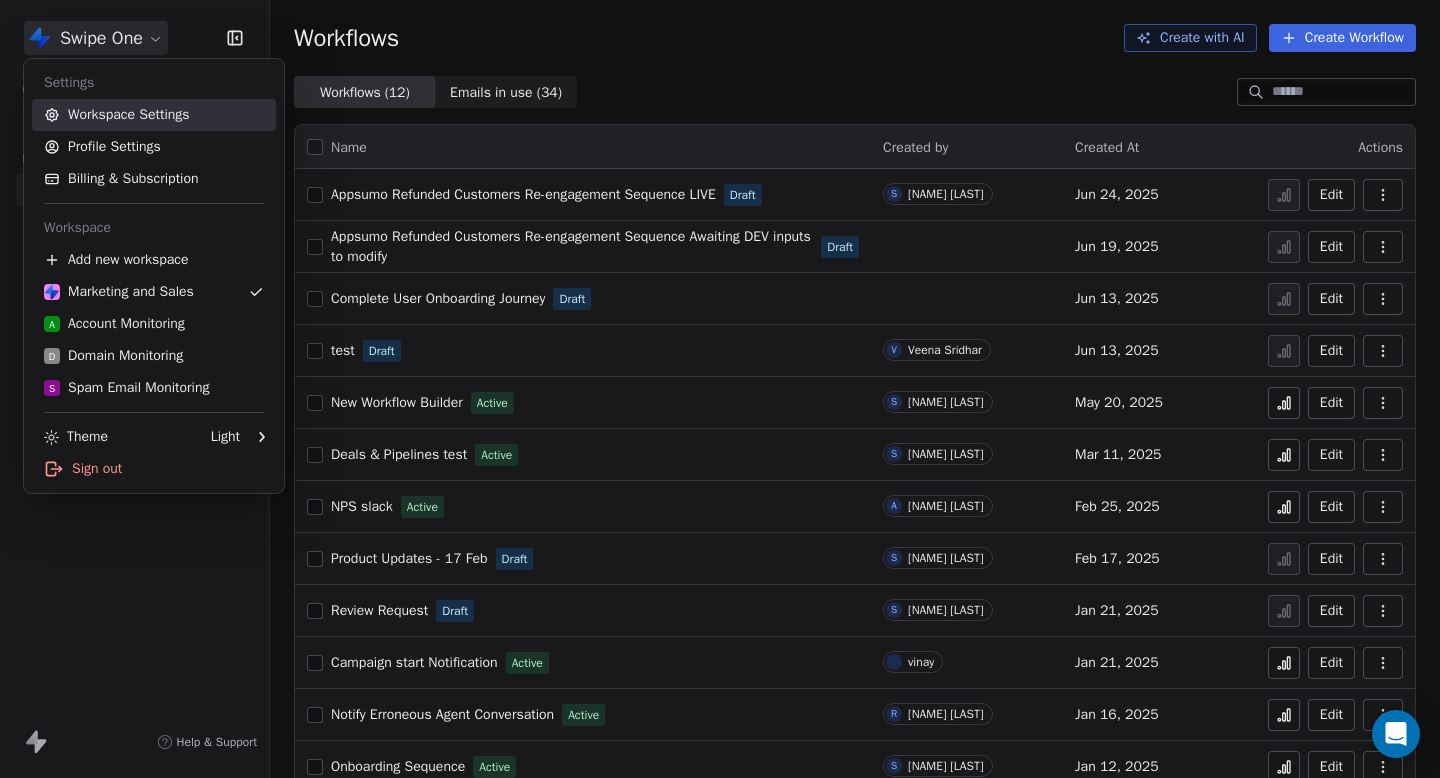 click on "Workspace Settings" at bounding box center [154, 115] 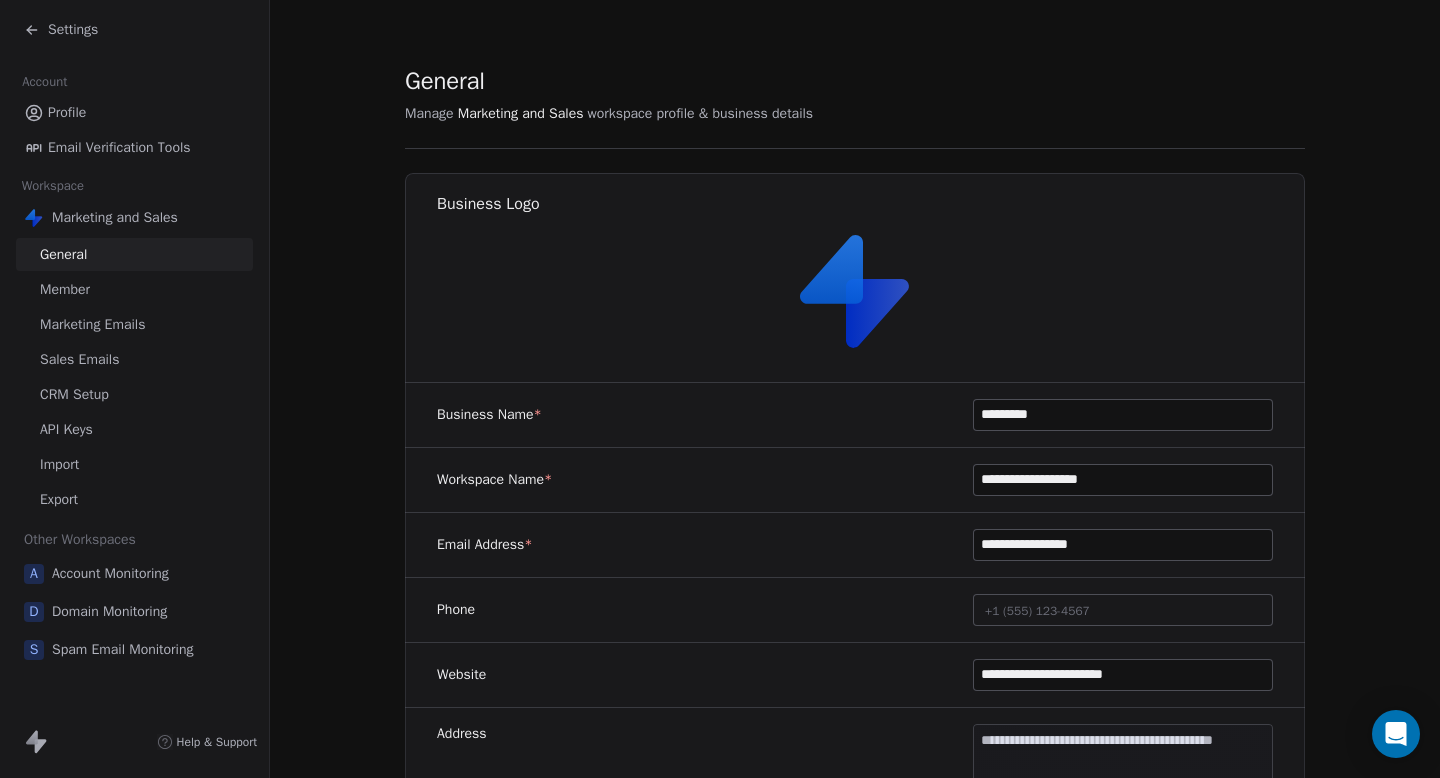click on "**********" at bounding box center (855, 857) 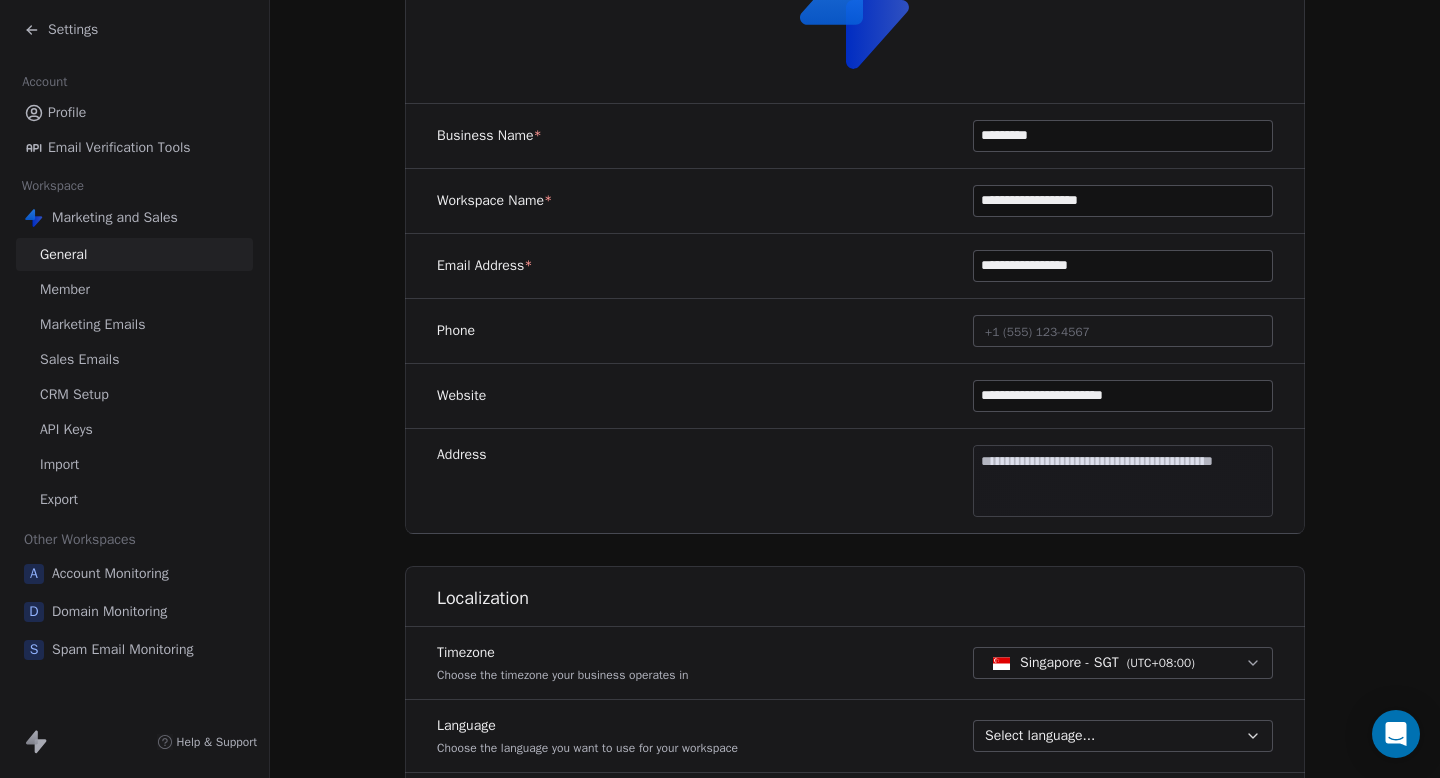 scroll, scrollTop: 280, scrollLeft: 0, axis: vertical 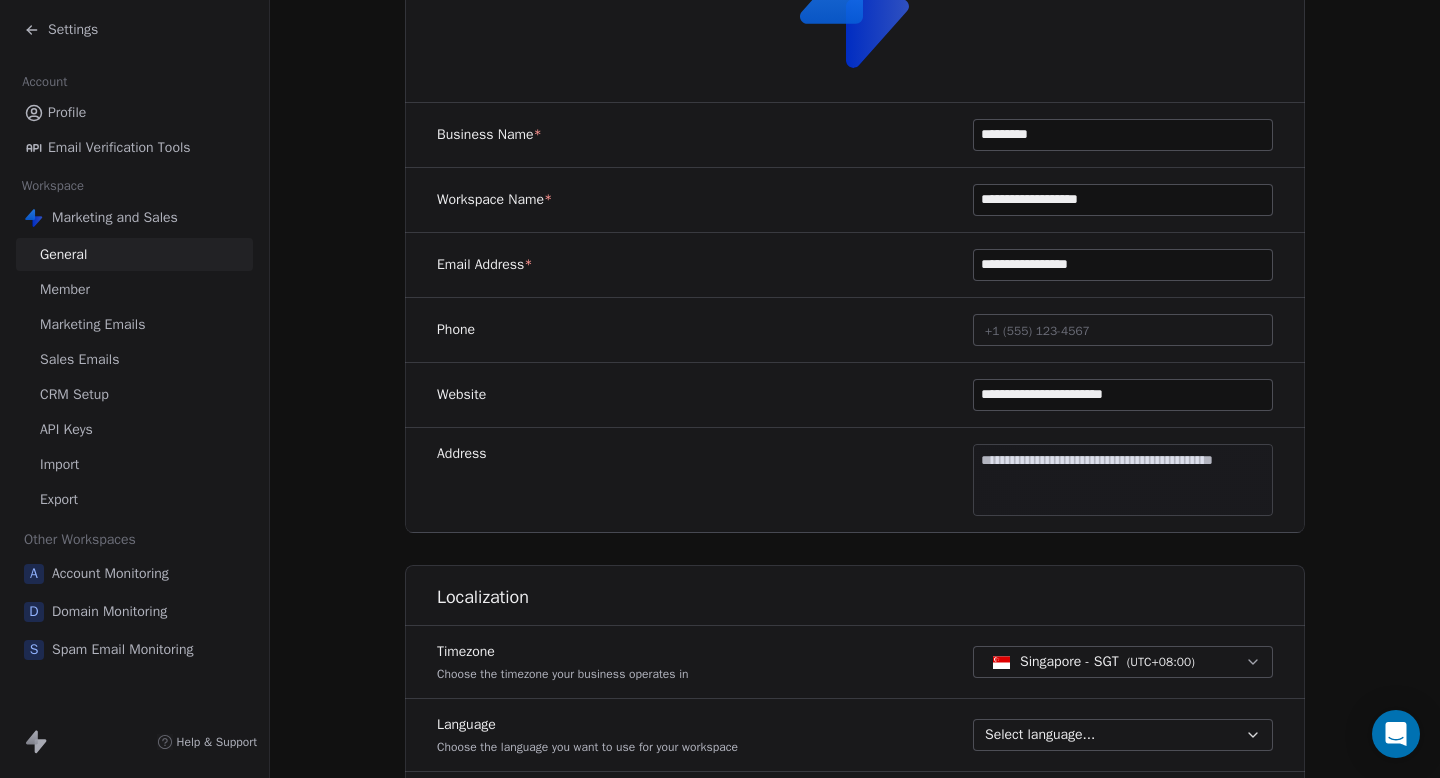 click on "Settings" at bounding box center (73, 30) 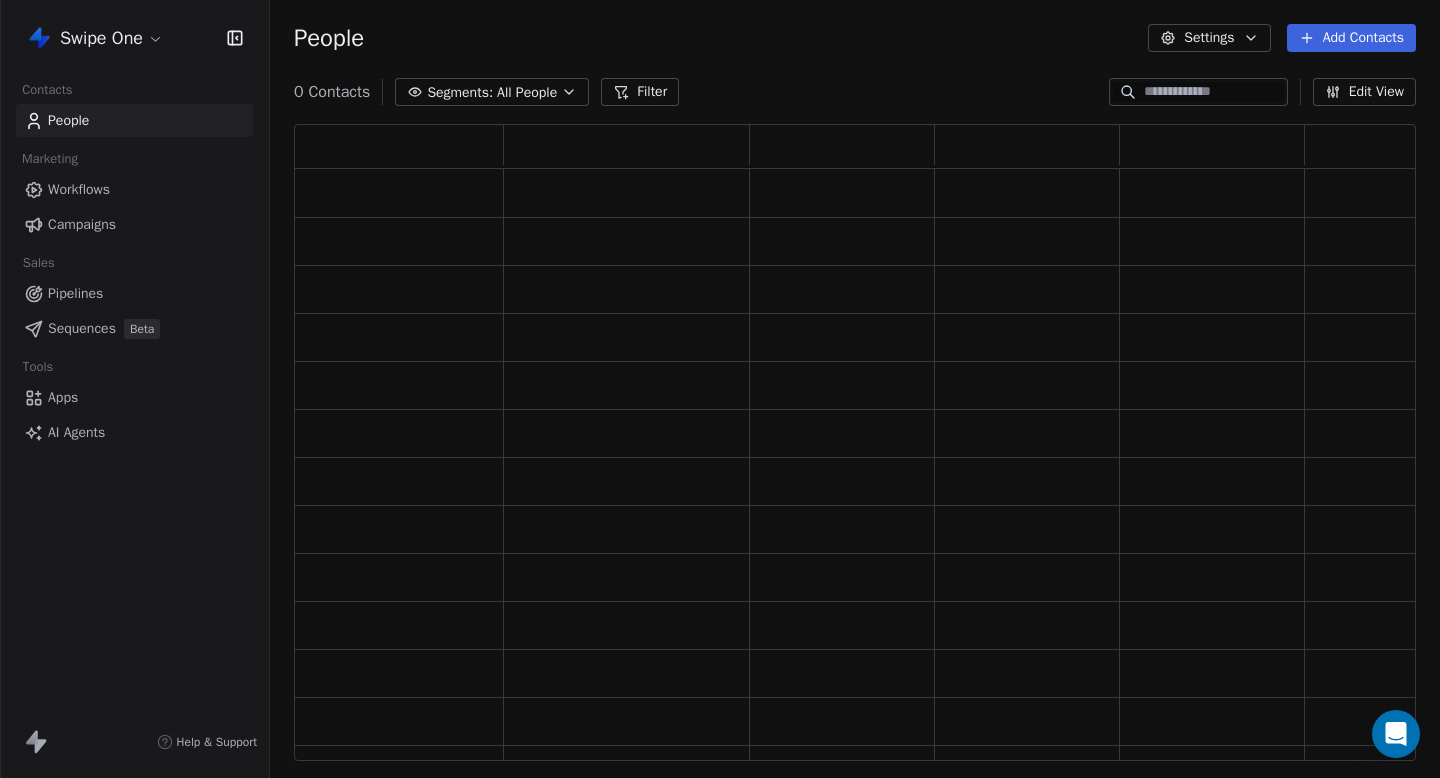 scroll, scrollTop: 1, scrollLeft: 1, axis: both 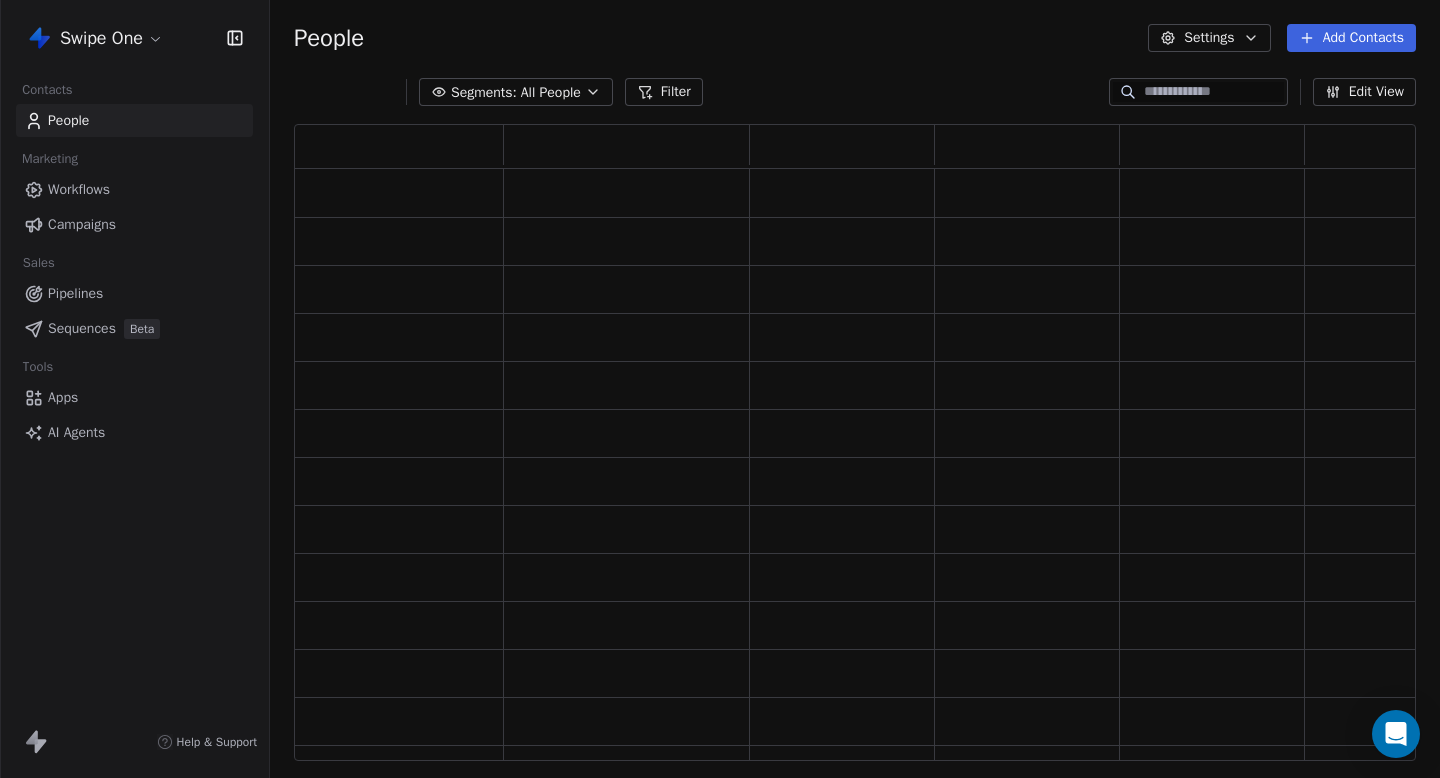 click on "Workflows" at bounding box center [79, 189] 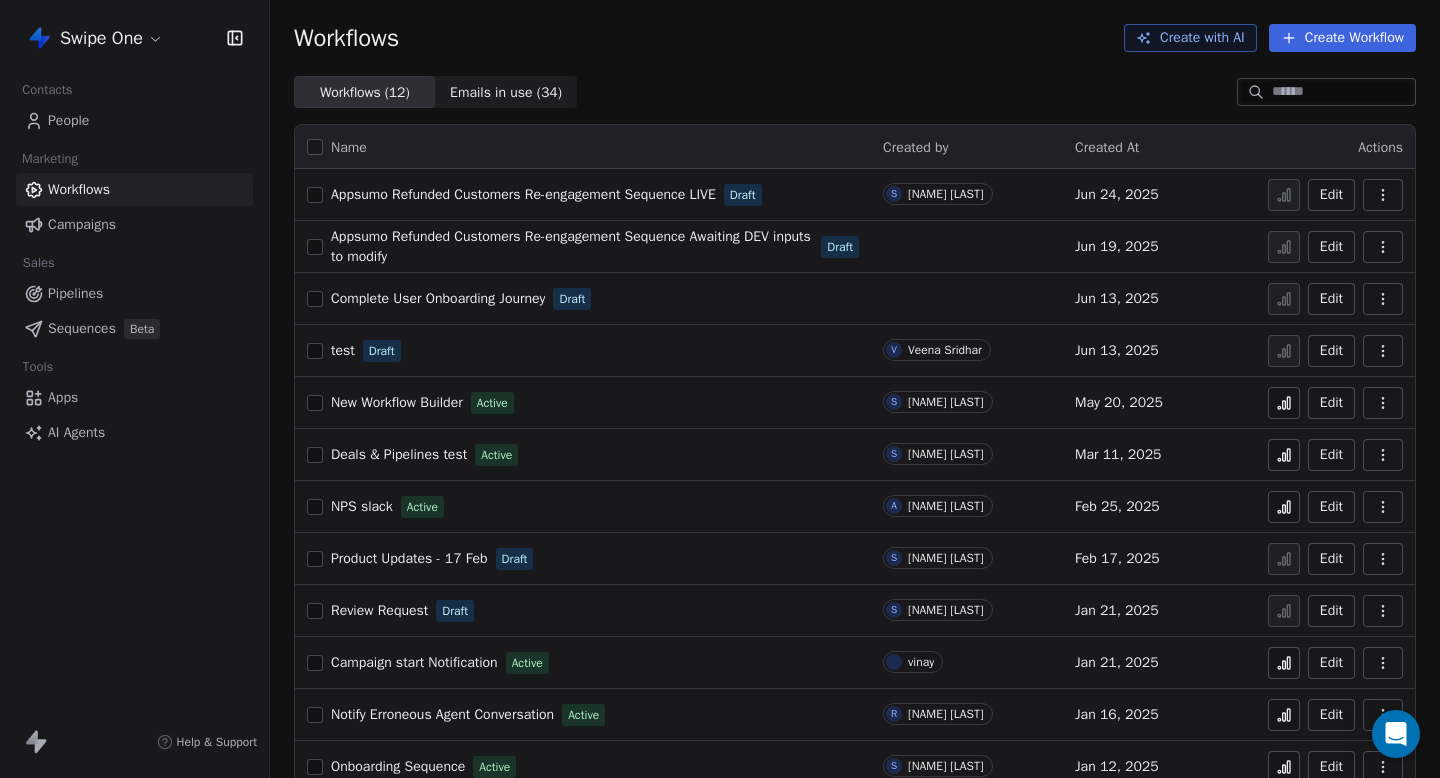 click on "Appsumo Refunded Customers Re-engagement Sequence LIVE" at bounding box center (523, 194) 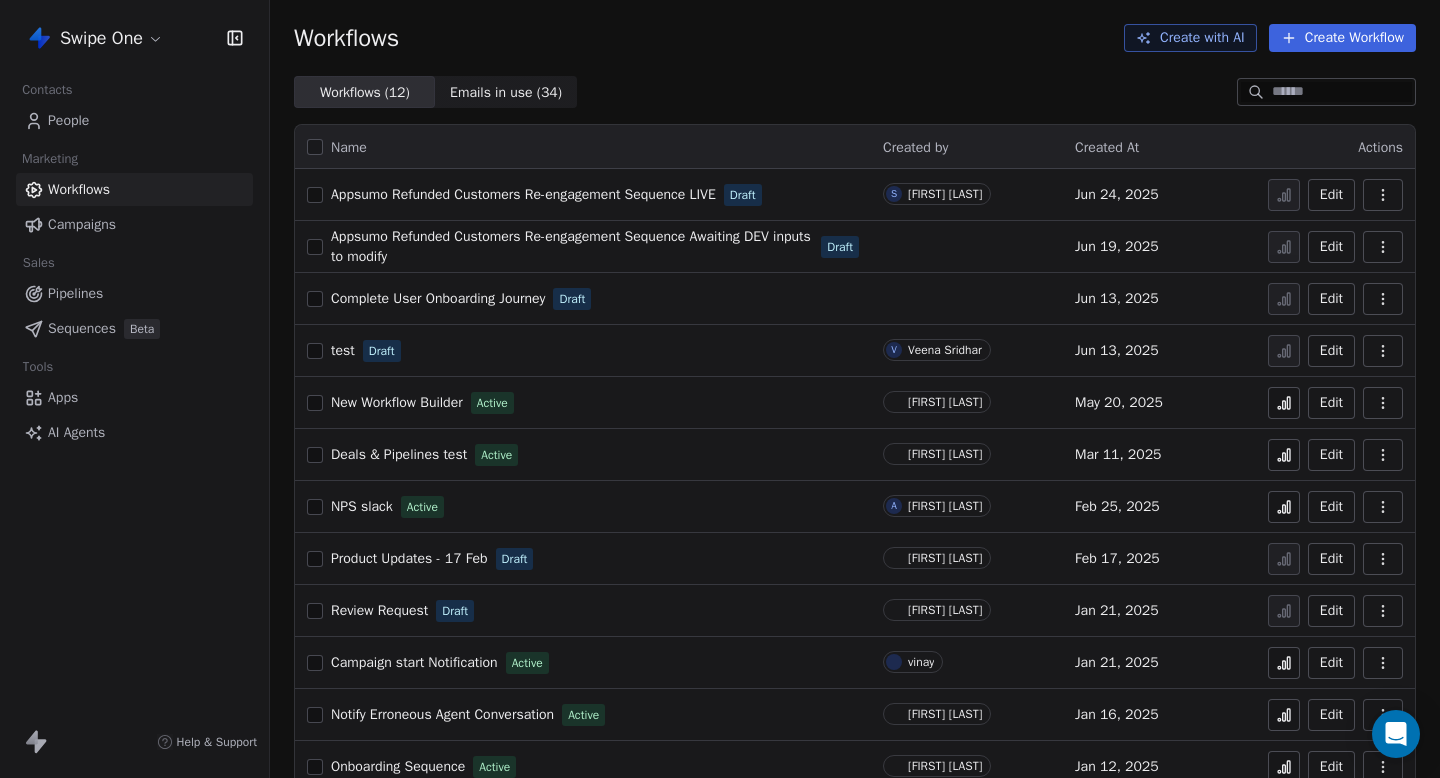 scroll, scrollTop: 0, scrollLeft: 0, axis: both 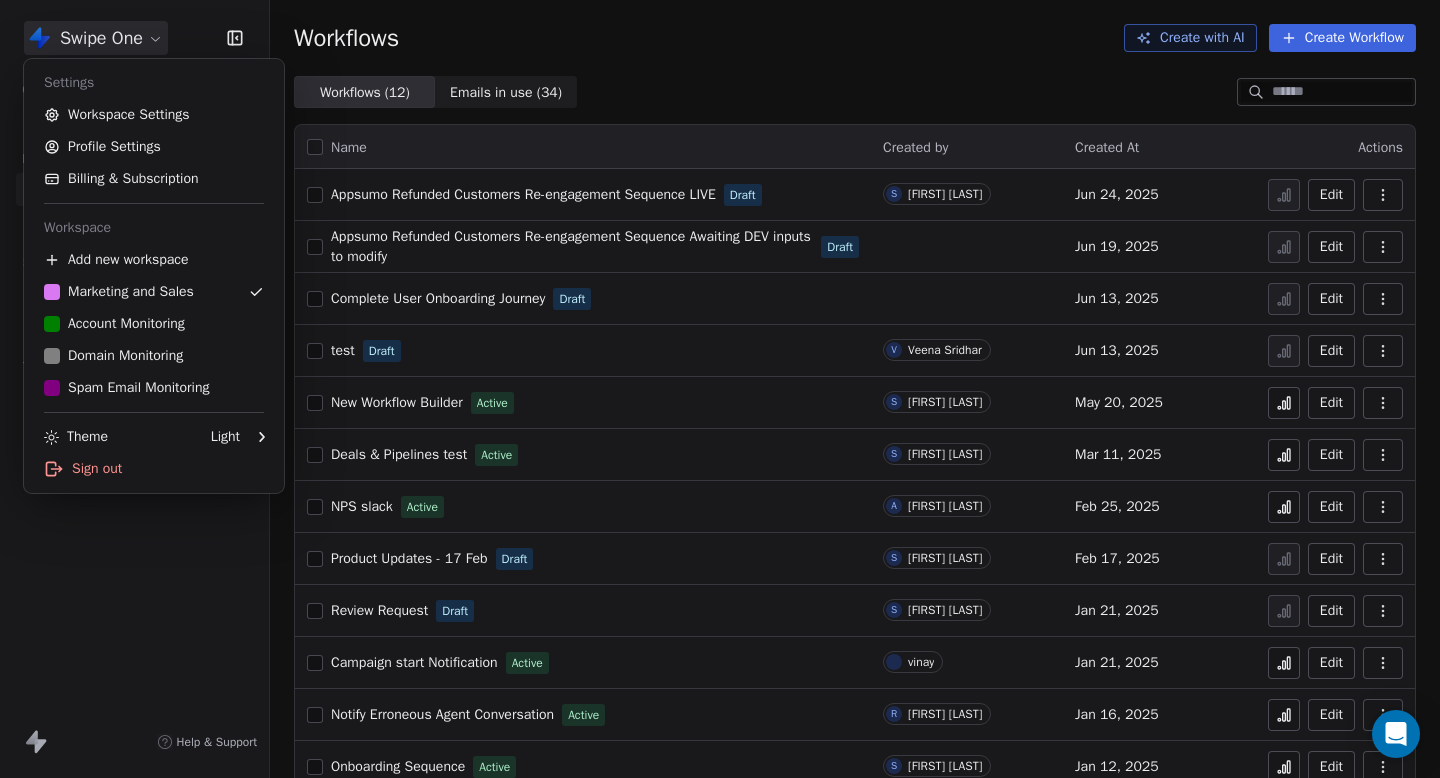 click on "Swipe One Contacts People Marketing Workflows Campaigns Sales Pipelines Sequences Beta Tools Apps AI Agents Help & Support Workflows Create with AI Create Workflow Workflows ( 12 ) Workflows ( 12 ) Emails in use ( 34 ) Emails in use ( 34 ) Name Created by Created At Actions Appsumo Refunded Customers Re-engagement Sequence LIVE Draft S [FIRST] [LAST] Jun 24, 2025 Edit Appsumo Refunded Customers Re-engagement Sequence Awaiting DEV inputs to modify Draft Jun 19, 2025 Edit Complete User Onboarding Journey Draft Jun 13, 2025 Edit test Draft V [FIRST] [LAST] Jun 13, 2025 Edit New Workflow Builder Active S [FIRST] [LAST] May 20, 2025 Edit Deals & Pipelines test Active S [FIRST] [LAST] Mar 11, 2025 Edit NPS slack Active A [FIRST] [LAST] Feb 25, 2025 Edit Product Updates - 17 Feb Draft S [FIRST] [LAST] Feb 17, 2025 Edit Review Request Draft S [FIRST] [LAST] Jan 21, 2025 Edit Campaign start Notification Active [NAME] Jan 21, 2025 Edit Notify Erroneous Agent Conversation Active R Jan 16, 2025 S" at bounding box center [720, 389] 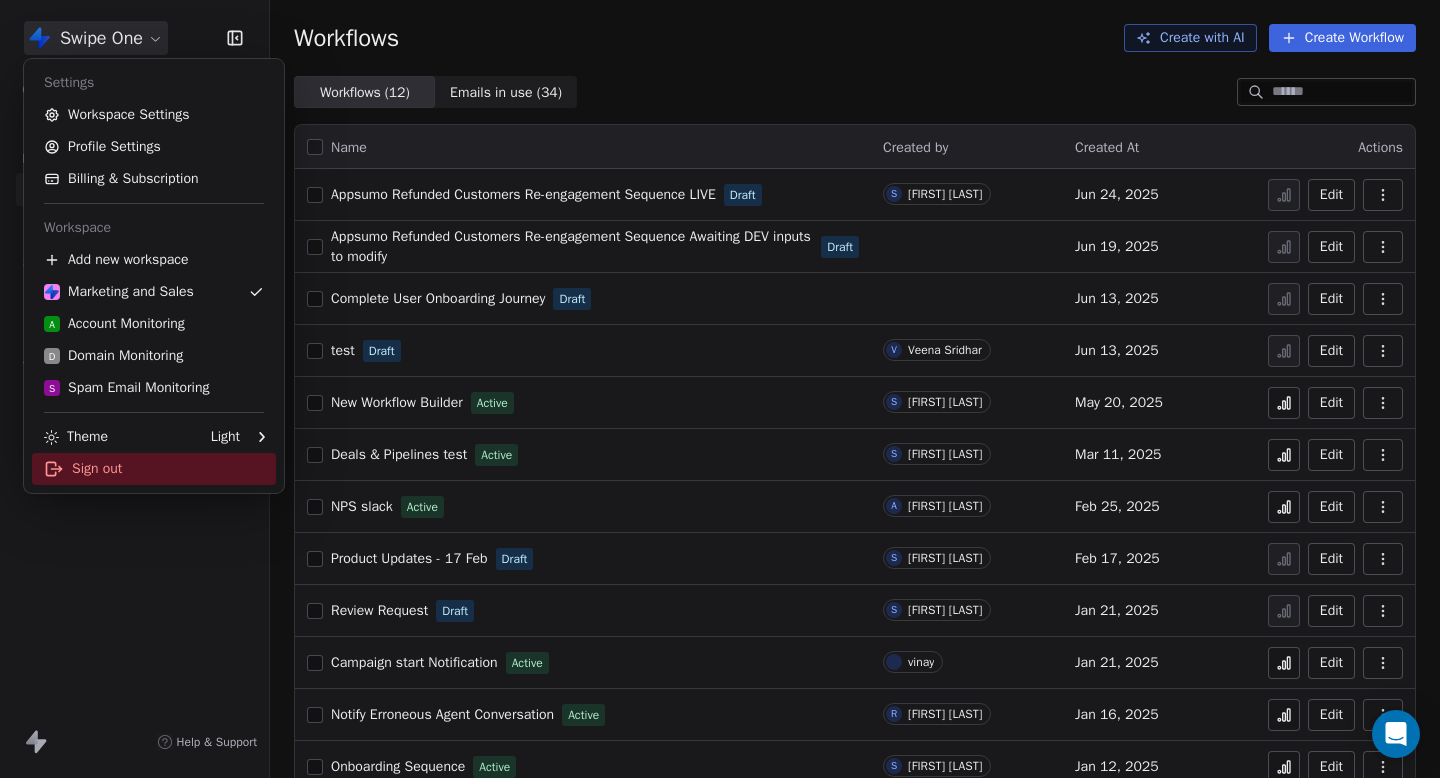 click on "Sign out" at bounding box center (154, 469) 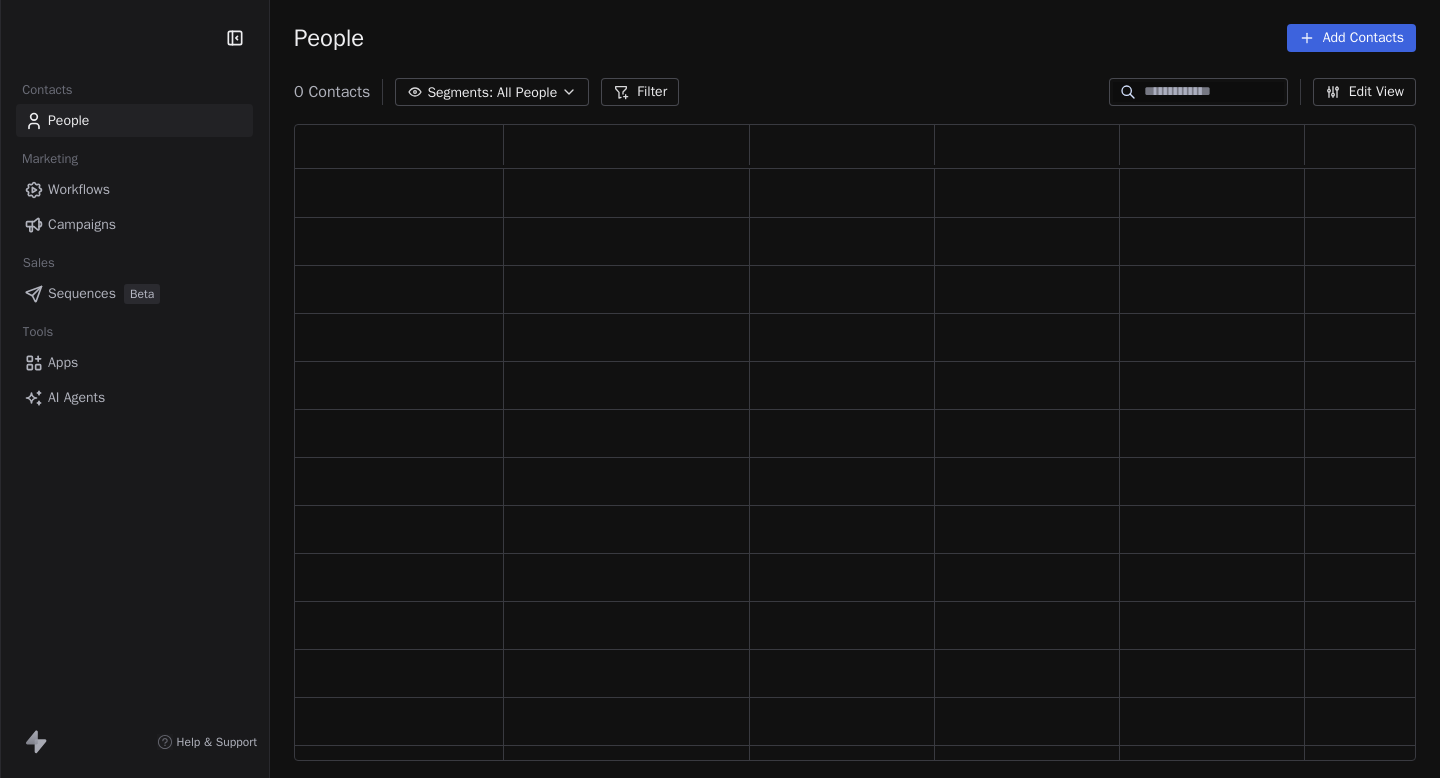 scroll, scrollTop: 0, scrollLeft: 0, axis: both 